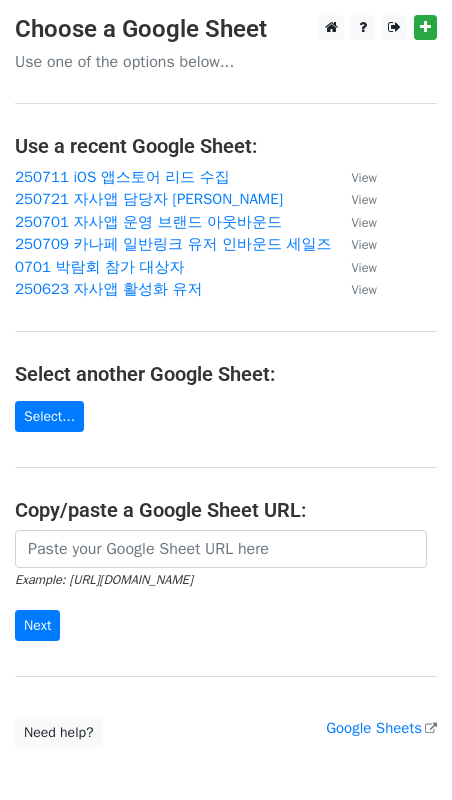 scroll, scrollTop: 0, scrollLeft: 0, axis: both 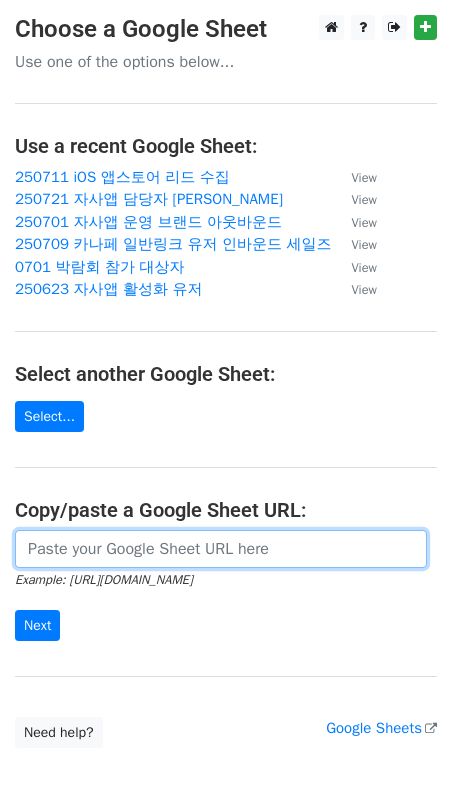 click at bounding box center [221, 549] 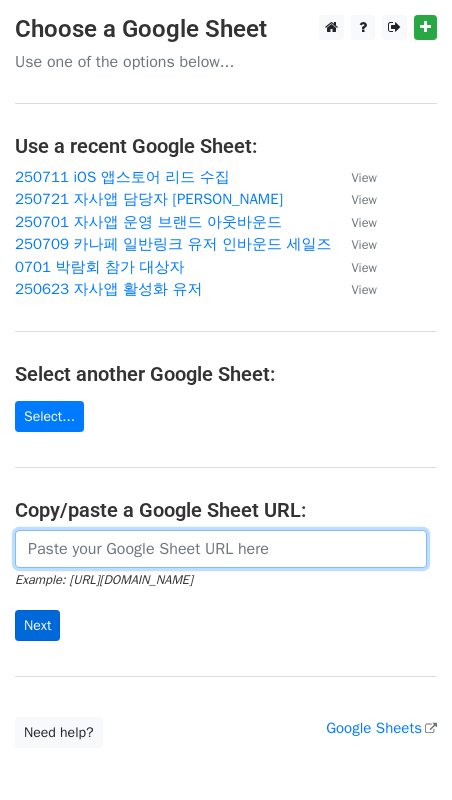 paste on "https://docs.google.com/spreadsheets/d/1ieEC3Wez1AmAejA-VTLcQoN6legmpz1yoXGHtWisfXo/edit?gid=119976134#gid=119976134" 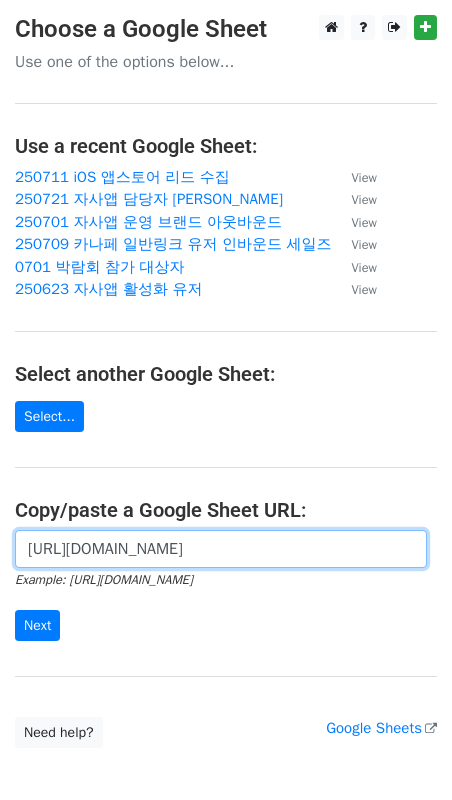 scroll, scrollTop: 0, scrollLeft: 581, axis: horizontal 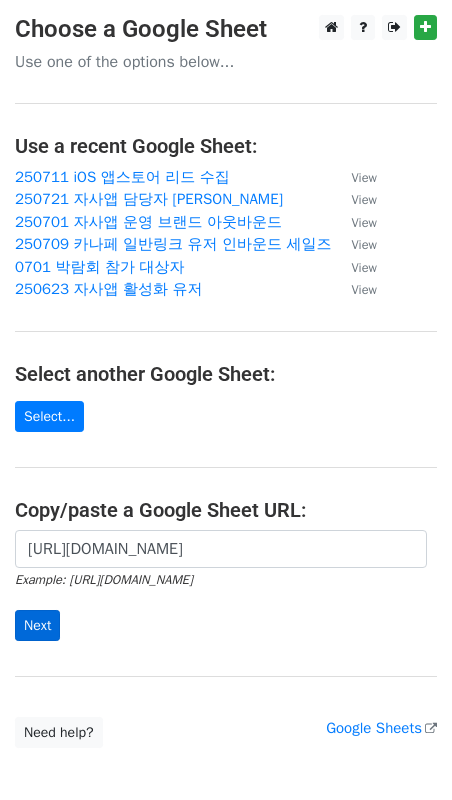 drag, startPoint x: 27, startPoint y: 643, endPoint x: 39, endPoint y: 631, distance: 16.970562 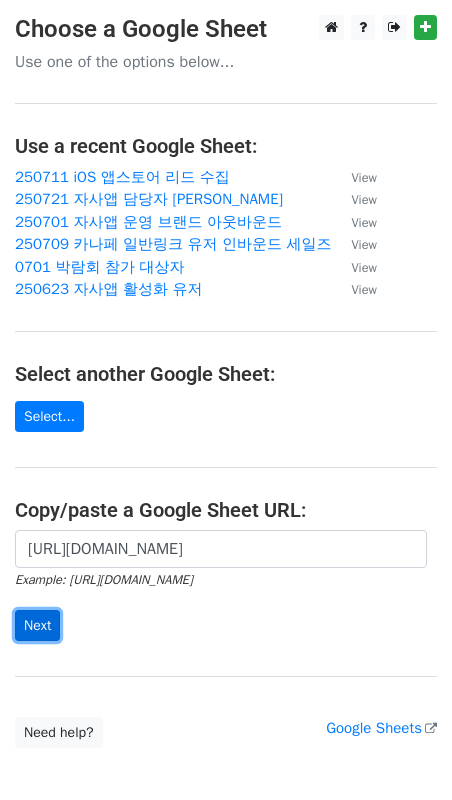 click on "Next" at bounding box center [37, 625] 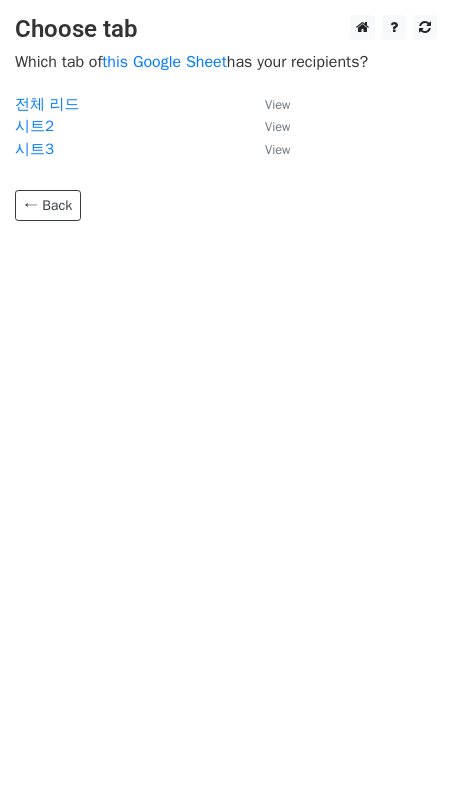 scroll, scrollTop: 0, scrollLeft: 0, axis: both 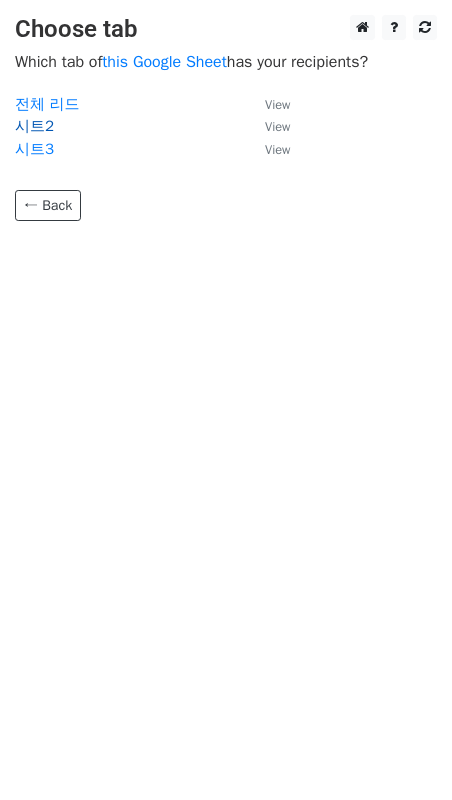 click on "시트2" at bounding box center (34, 126) 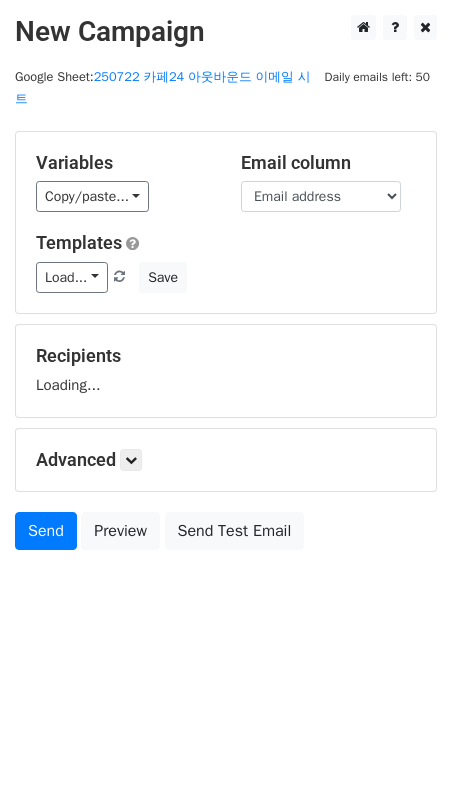 scroll, scrollTop: 0, scrollLeft: 0, axis: both 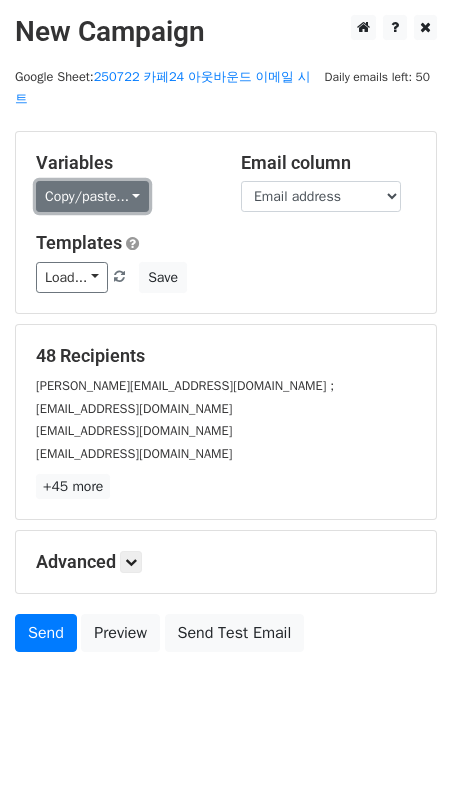 click on "Copy/paste..." at bounding box center (92, 196) 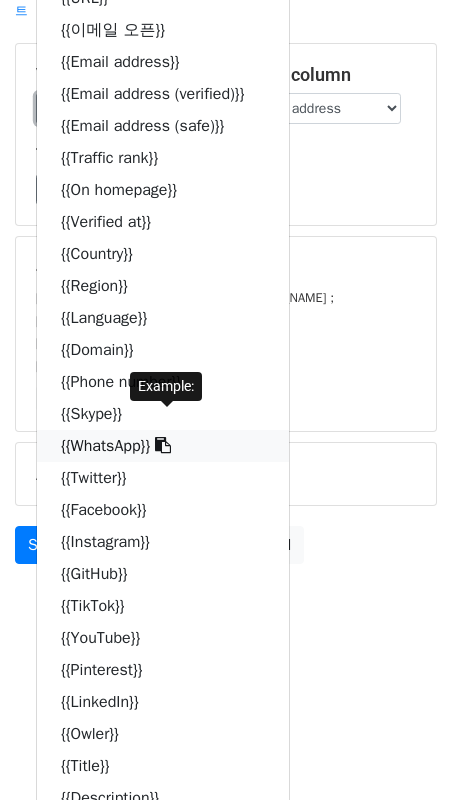 scroll, scrollTop: 0, scrollLeft: 0, axis: both 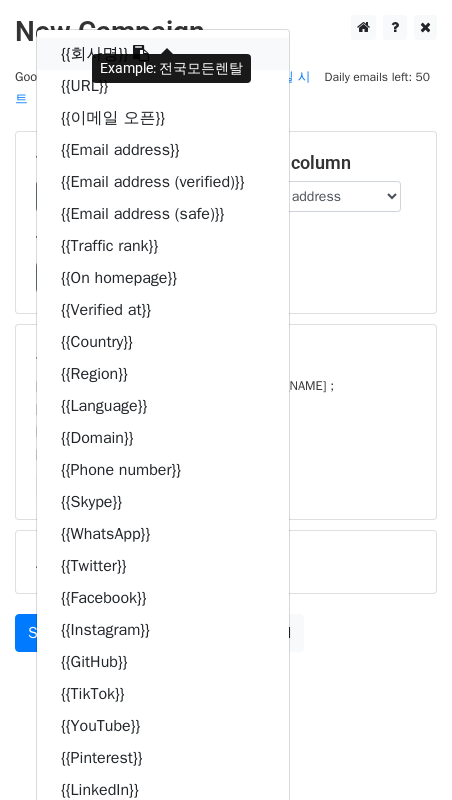 click on "{{회사명}}" at bounding box center (163, 54) 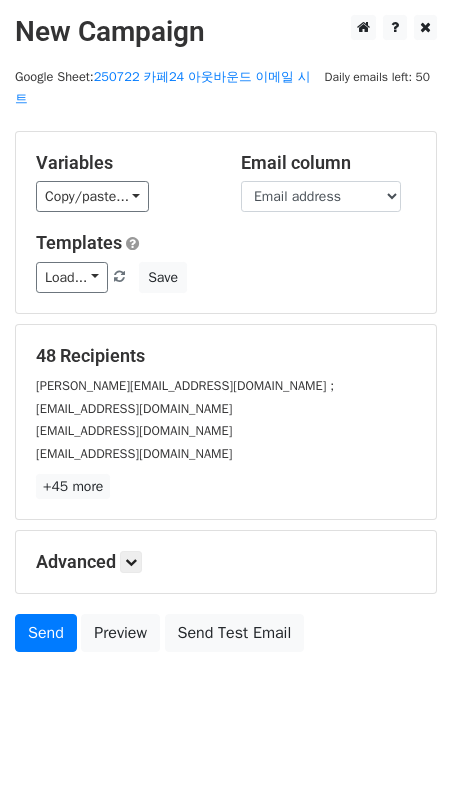 click on "Advanced
Tracking
Track Opens
UTM Codes
Track Clicks
Filters
Only include spreadsheet rows that match the following filters:
Schedule
Send now
Unsubscribe
Add unsubscribe link
Copy unsubscribe link" at bounding box center [226, 562] 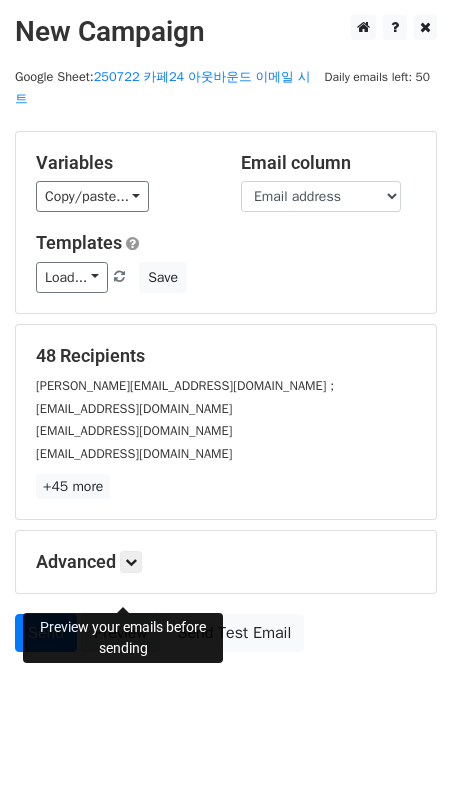 click on "Preview" at bounding box center [120, 633] 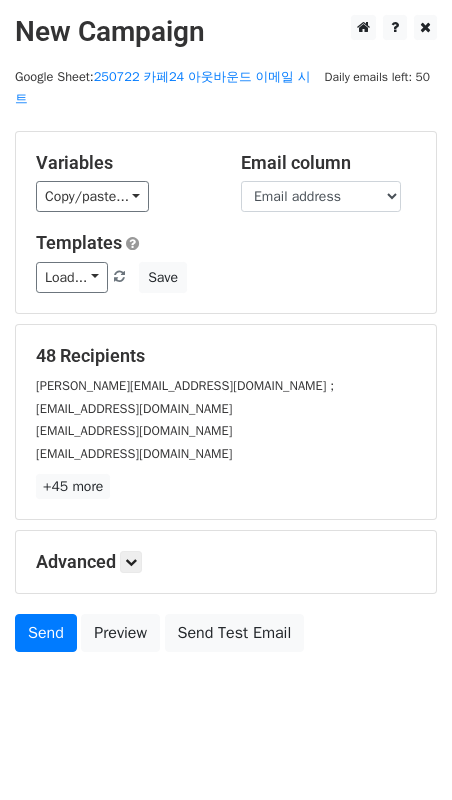 click on "+45 more" at bounding box center [226, 486] 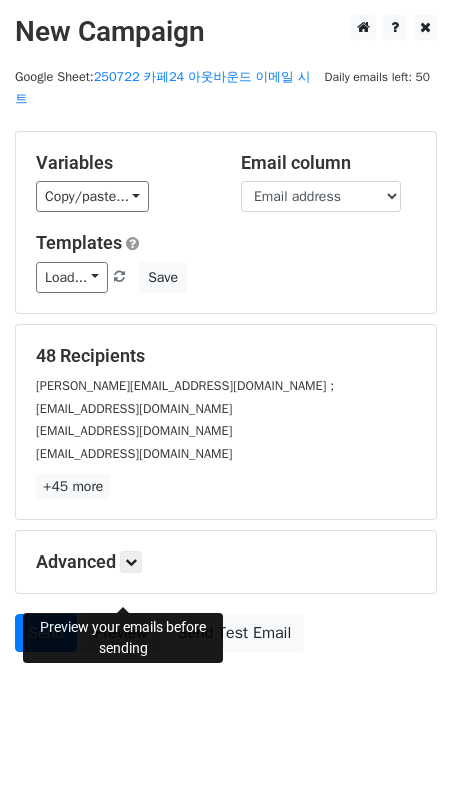 click on "Preview" at bounding box center [120, 633] 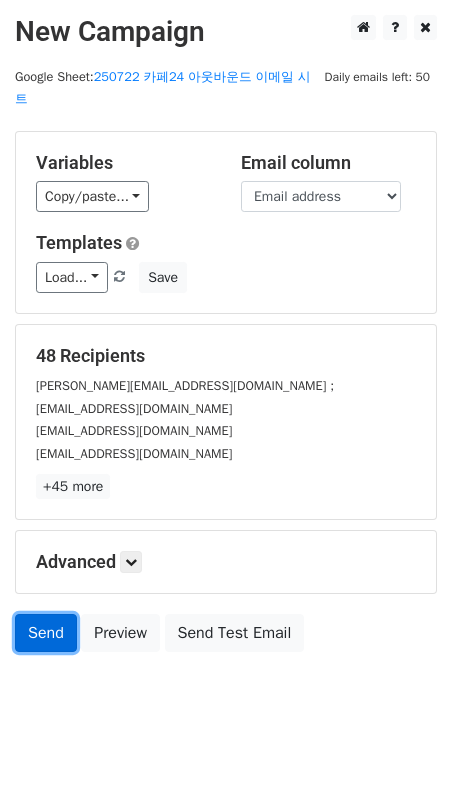 click on "Send" at bounding box center [46, 633] 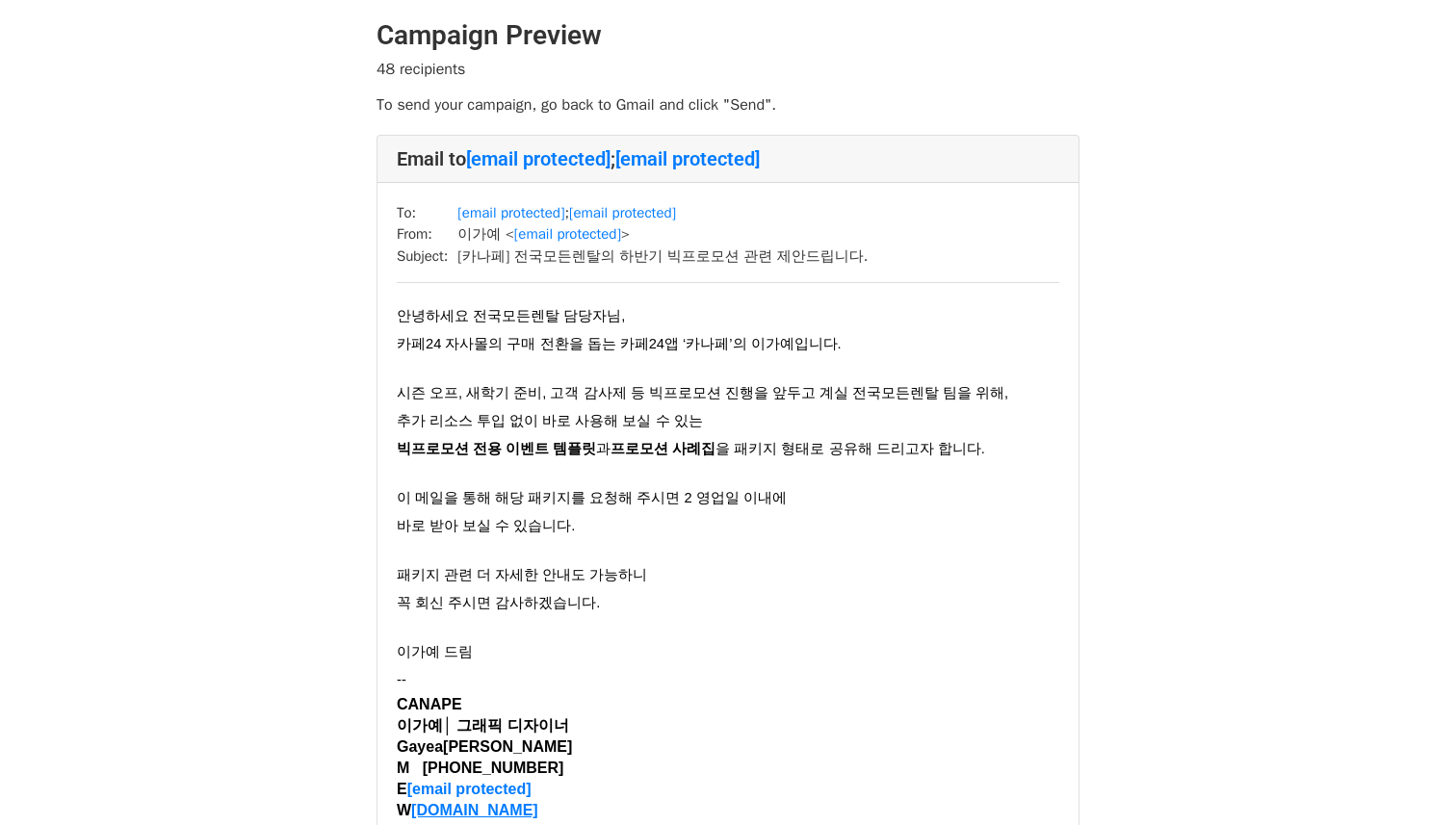 scroll, scrollTop: 0, scrollLeft: 0, axis: both 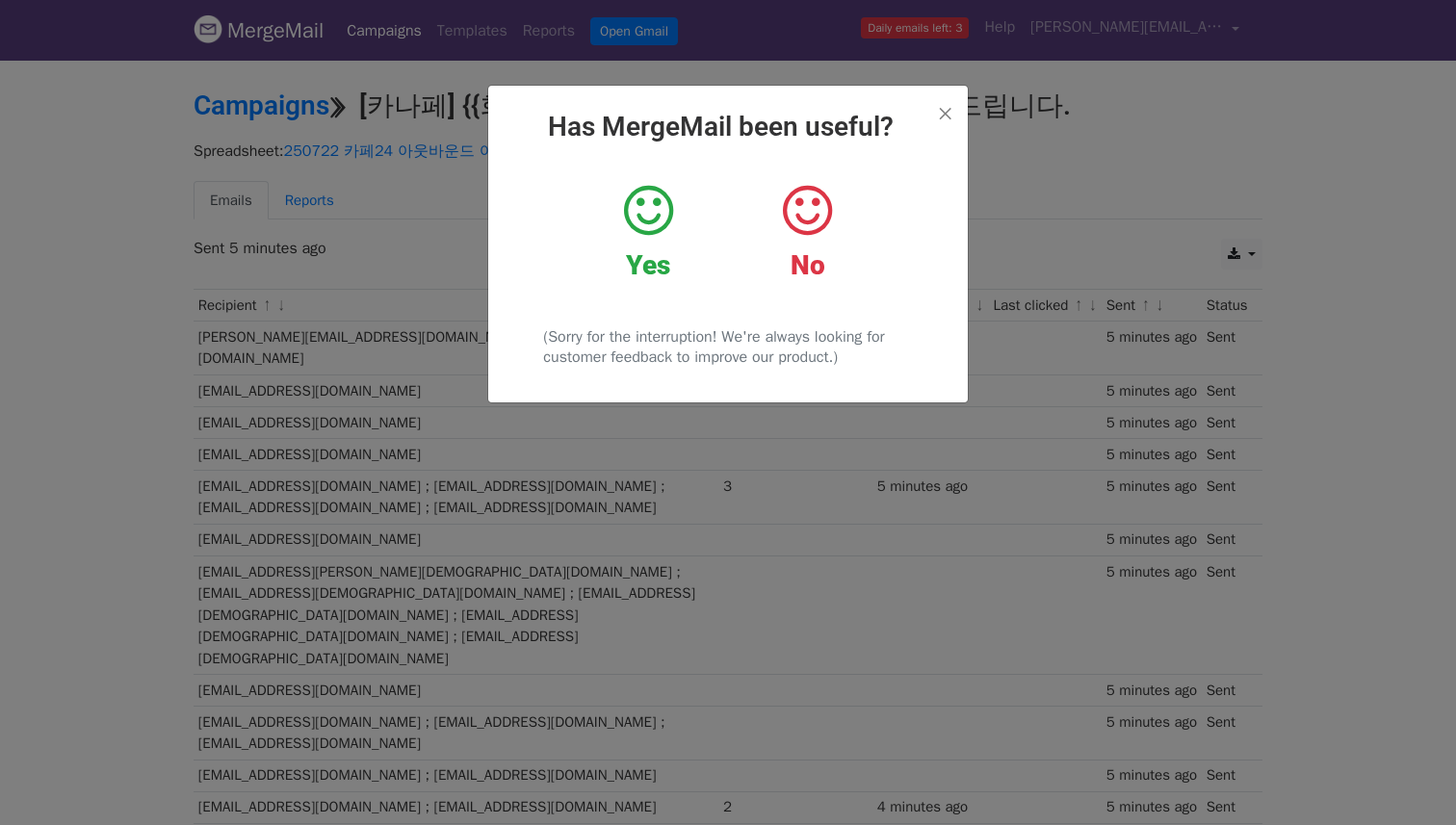 click on "×
Has MergeMail been useful?
Yes
No
(Sorry for the interruption! We're always looking for customer feedback to improve our product.)" at bounding box center [728, 244] 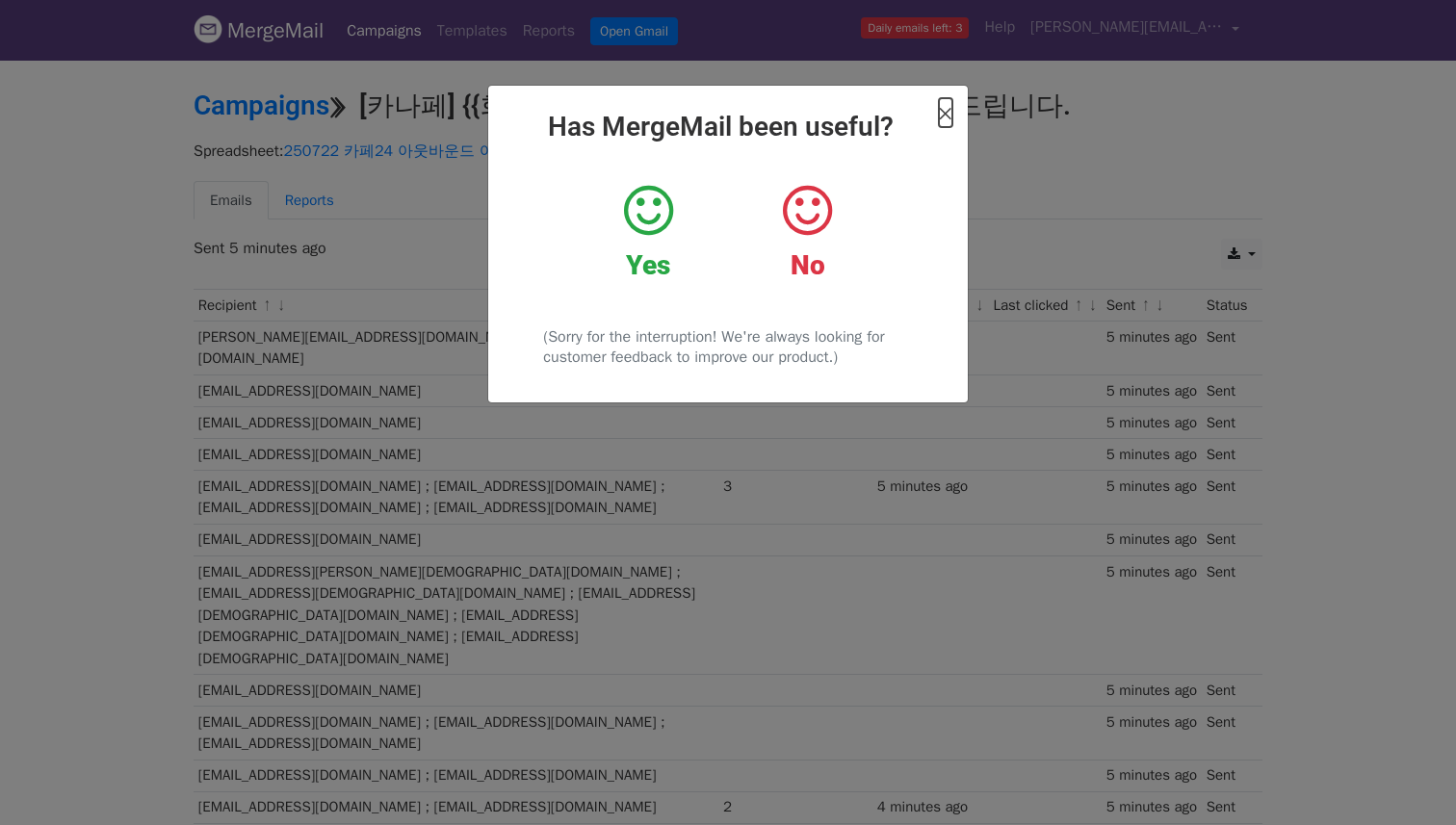 click on "×" at bounding box center [946, 113] 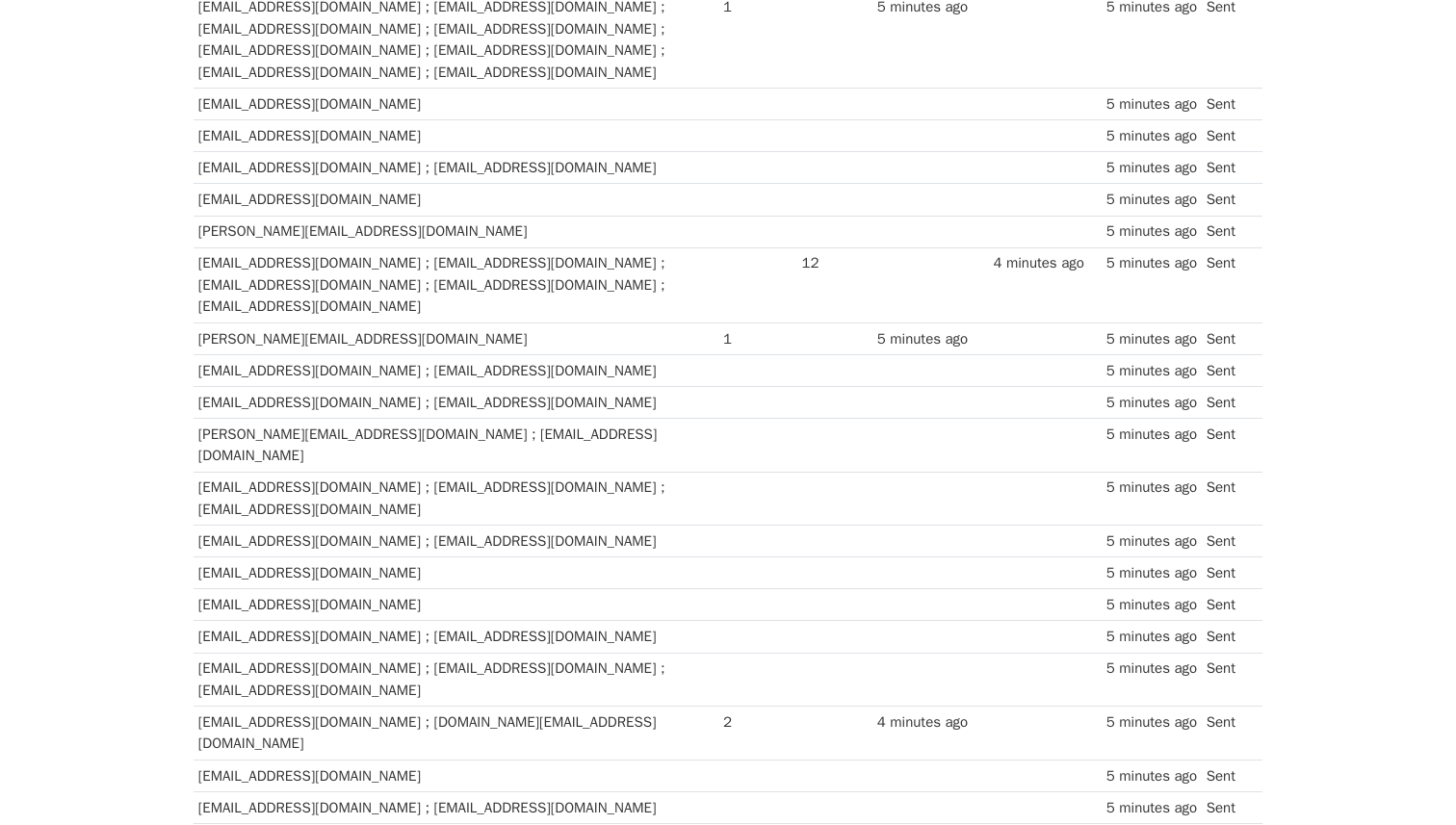 scroll, scrollTop: 1347, scrollLeft: 0, axis: vertical 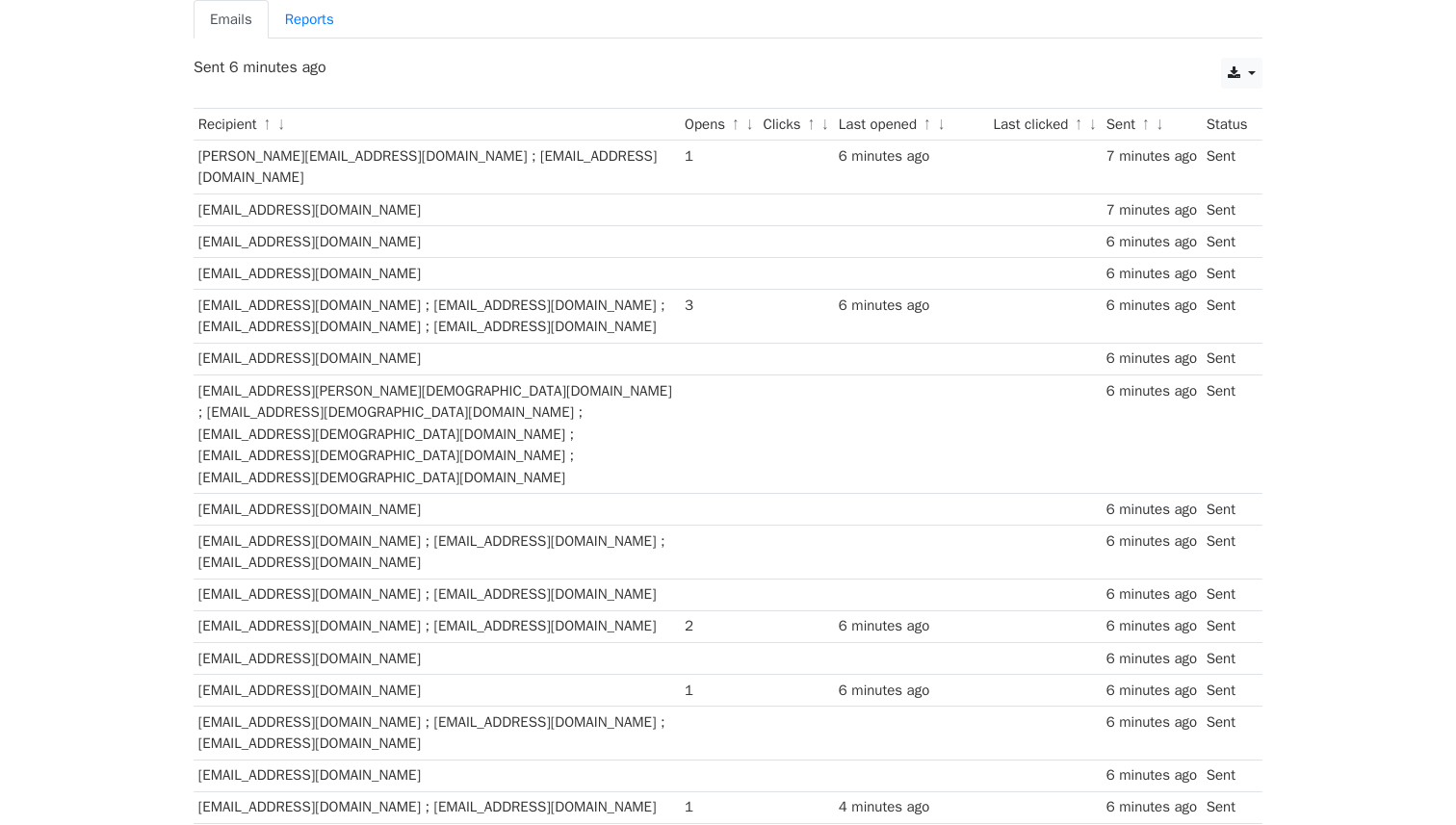 drag, startPoint x: 349, startPoint y: 322, endPoint x: 347, endPoint y: 311, distance: 11.18034 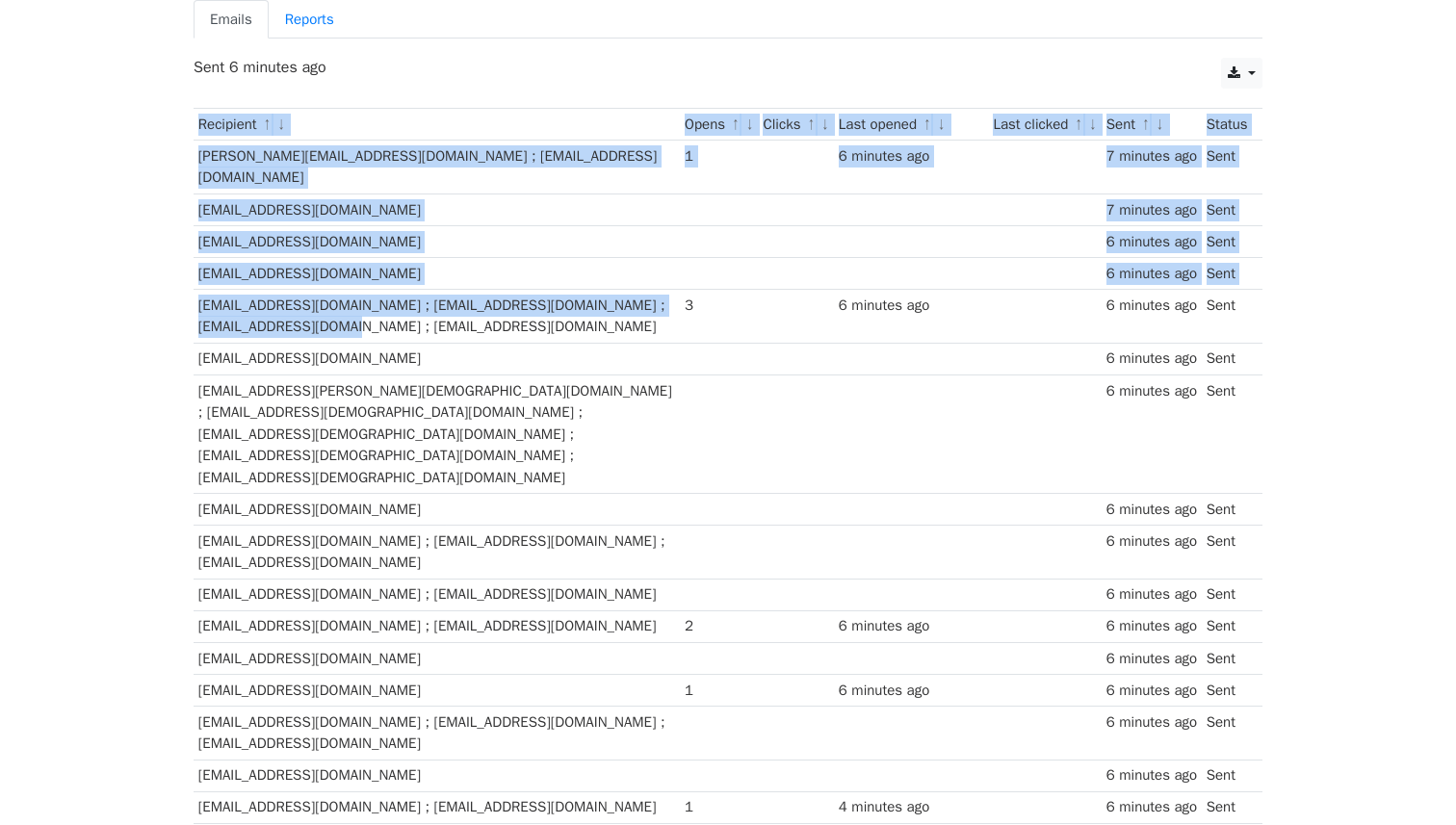 drag, startPoint x: 347, startPoint y: 310, endPoint x: 189, endPoint y: 278, distance: 161.20794 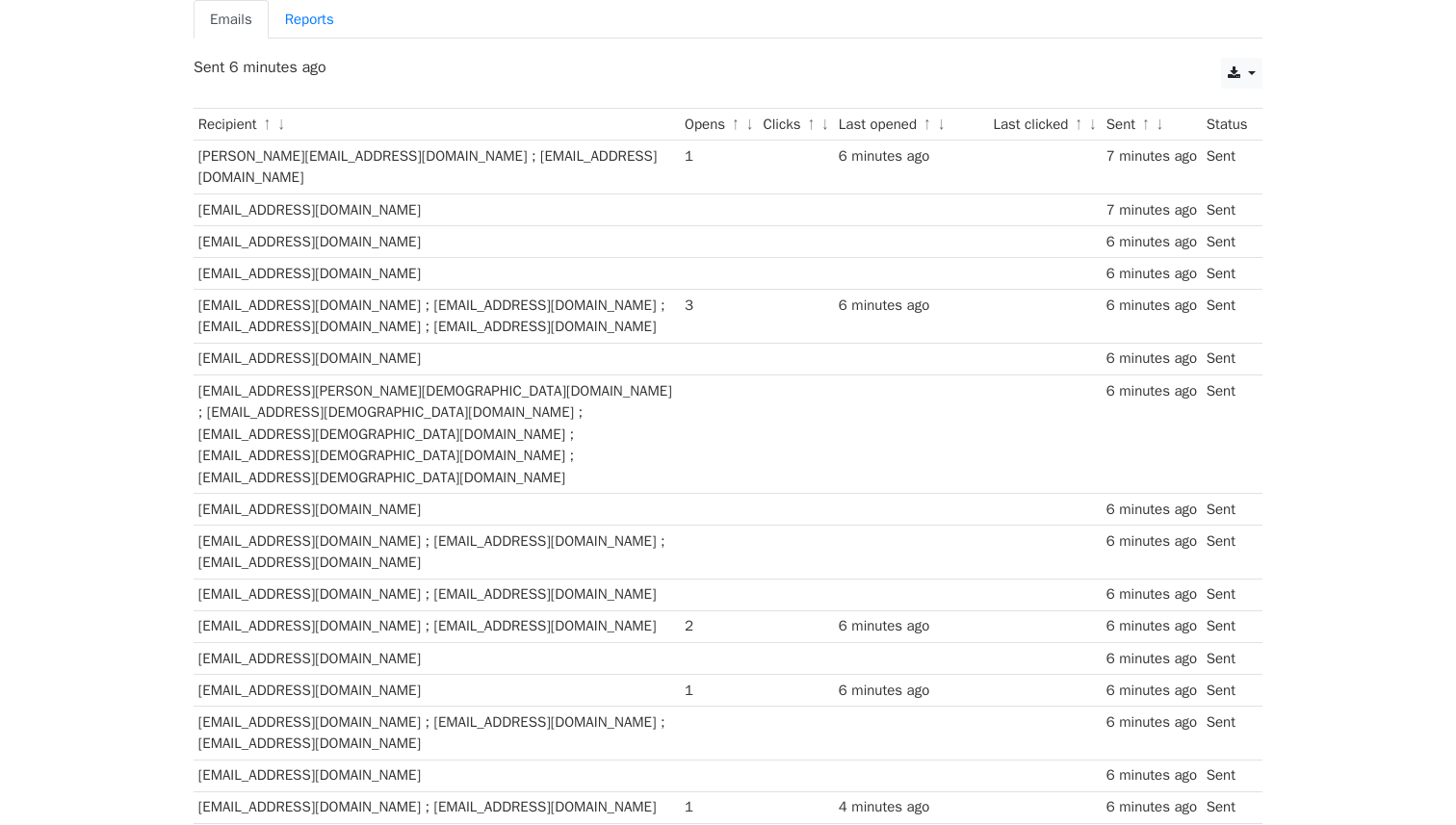 drag, startPoint x: 215, startPoint y: 290, endPoint x: 22, endPoint y: 268, distance: 194.24984 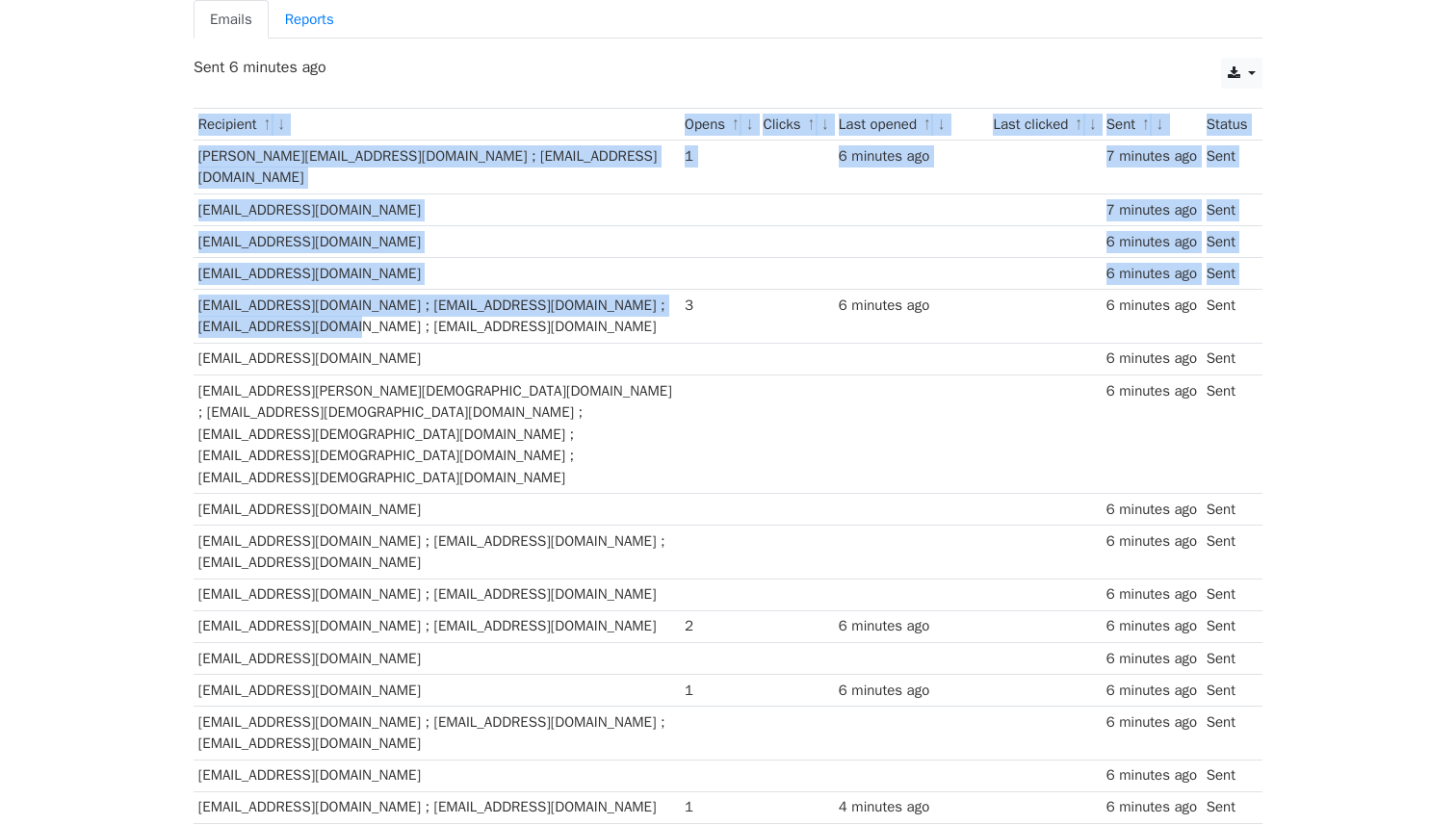 drag, startPoint x: 390, startPoint y: 318, endPoint x: 192, endPoint y: 164, distance: 250.83859 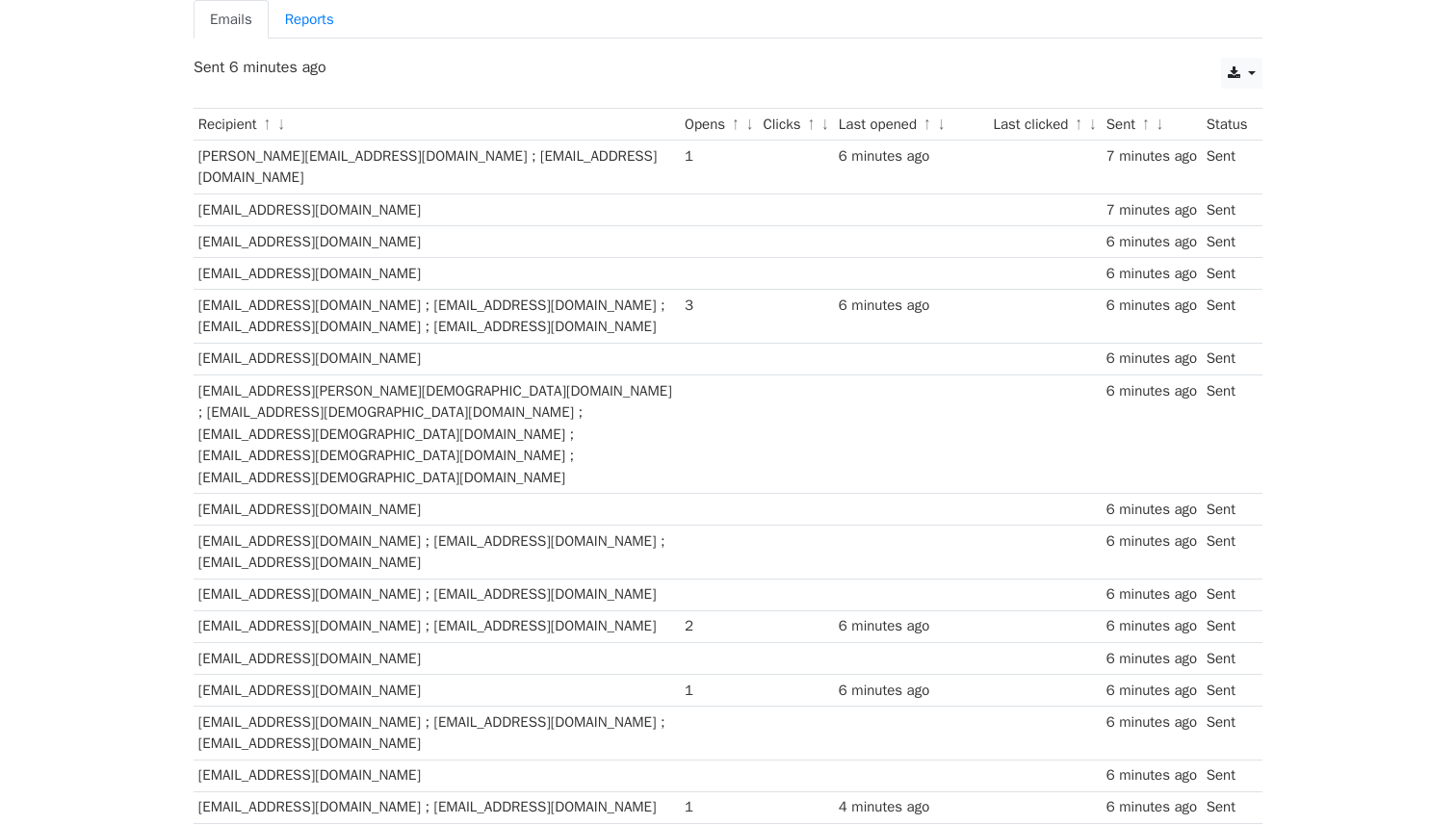click on "[EMAIL_ADDRESS][DOMAIN_NAME]" at bounding box center [436, 358] 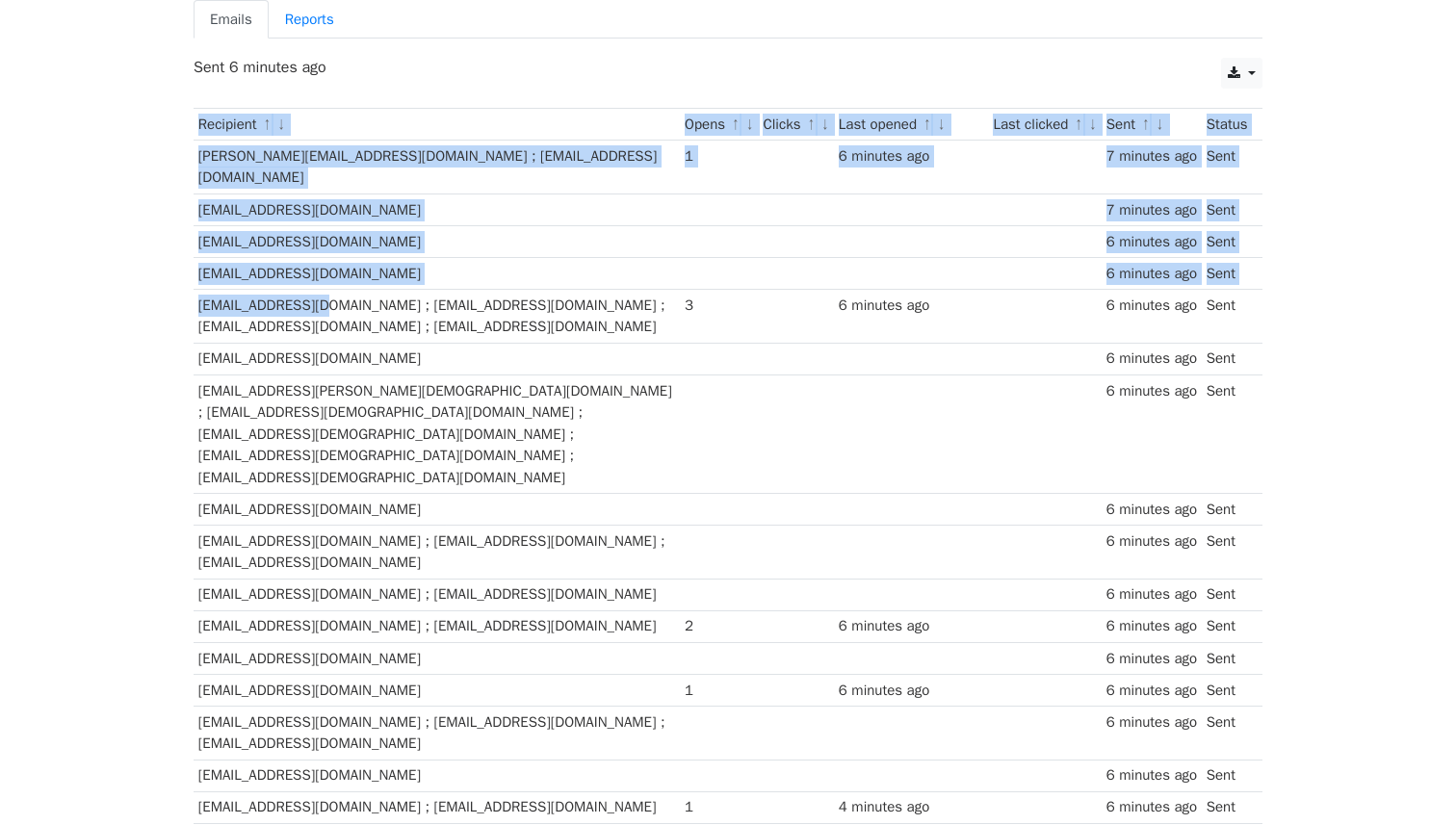 drag, startPoint x: 299, startPoint y: 289, endPoint x: 179, endPoint y: 296, distance: 120.203993 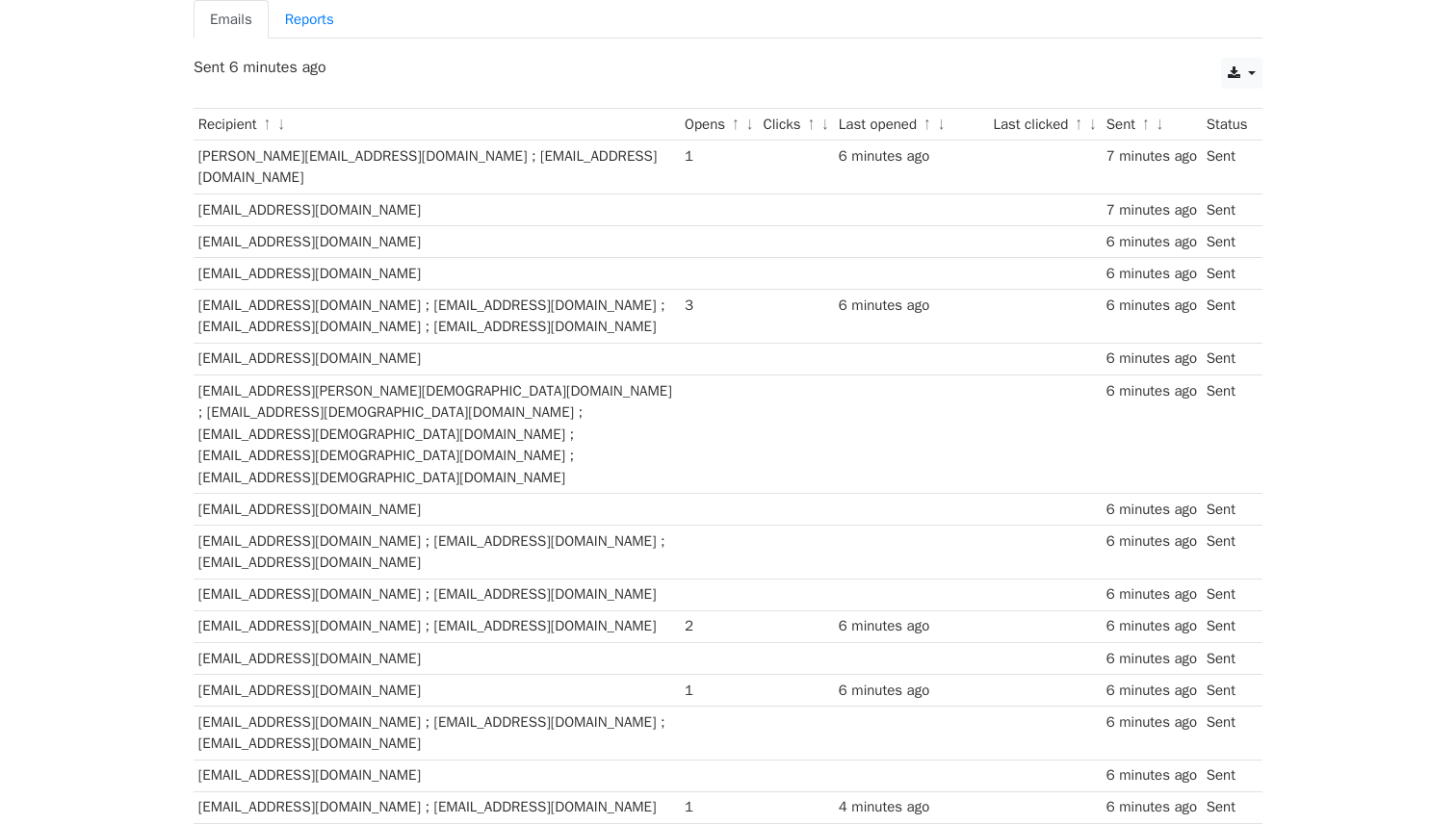 click on "Recipient
↑
↓
Opens
↑
↓
Clicks
↑
↓
Last opened
↑
↓
Last clicked
↑
↓
Sent
↑
↓
Status
alex@firstink.co.kr ; support@firstink.co.kr
1
6 minutes ago
7 minutes ago
Sent
sales@deeplygear.com
7 minutes ago
Sent
contact@artifacts.co.kr
6 minutes ago
Sent
aha@aquwin.com
6 minutes ago
Sent
business@anua.kr ; cs@anuashop.jp ; global_sales@thefounders.kr ; business@anua.kr
3
6 minutes ago
6 minutes ago
Sent
syshgusdk@tgrn.co.kr
6 minutes ago
Sent
sh.lee@aromatica.co.kr ; cs@aromatica.co.kr ; recruit@aromatica.co.kr ; online_md@aromatica.co.kr ; aromaticaglobal@aromatica.co.kr" at bounding box center (728, 1108) 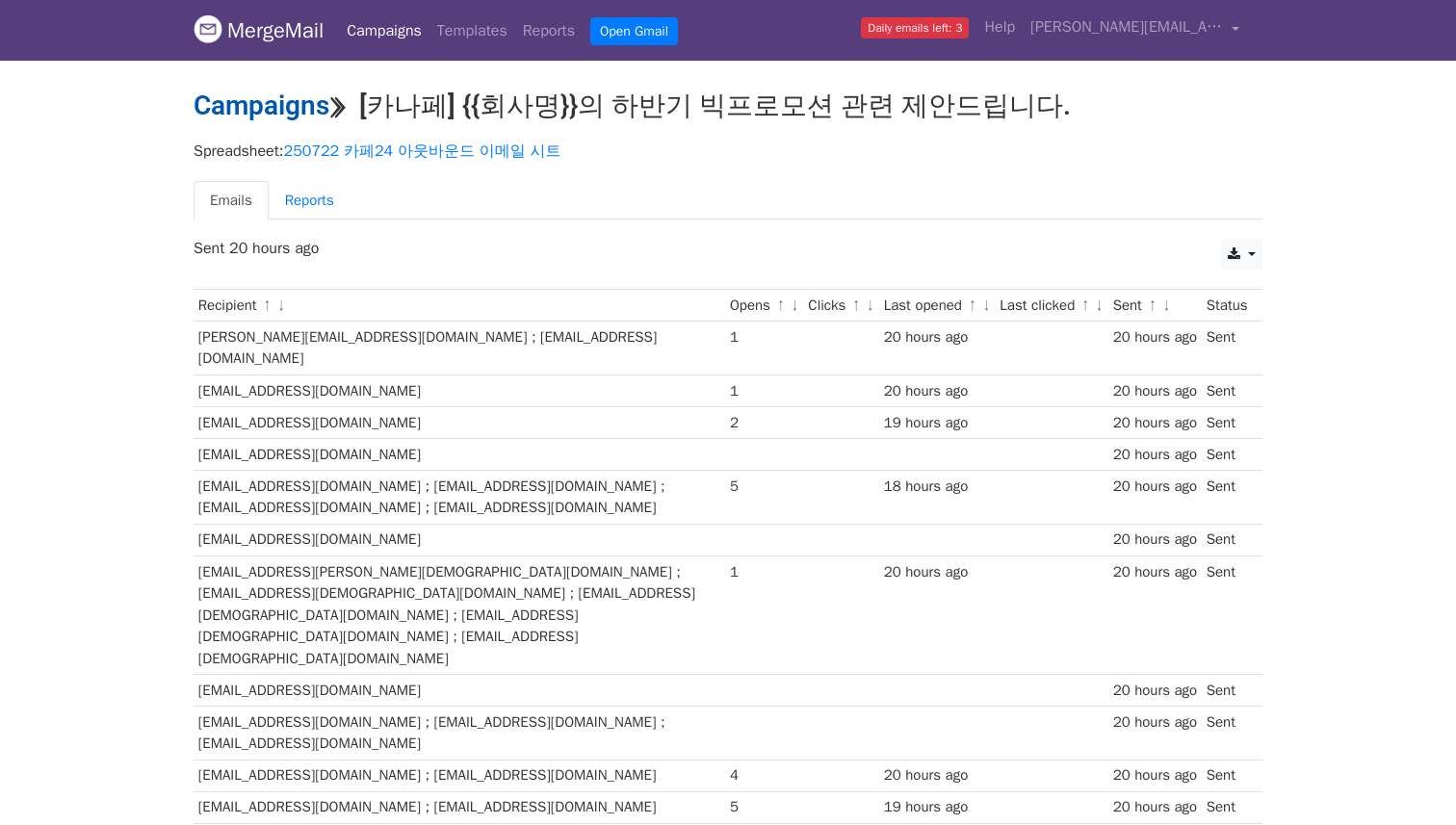 scroll, scrollTop: 0, scrollLeft: 0, axis: both 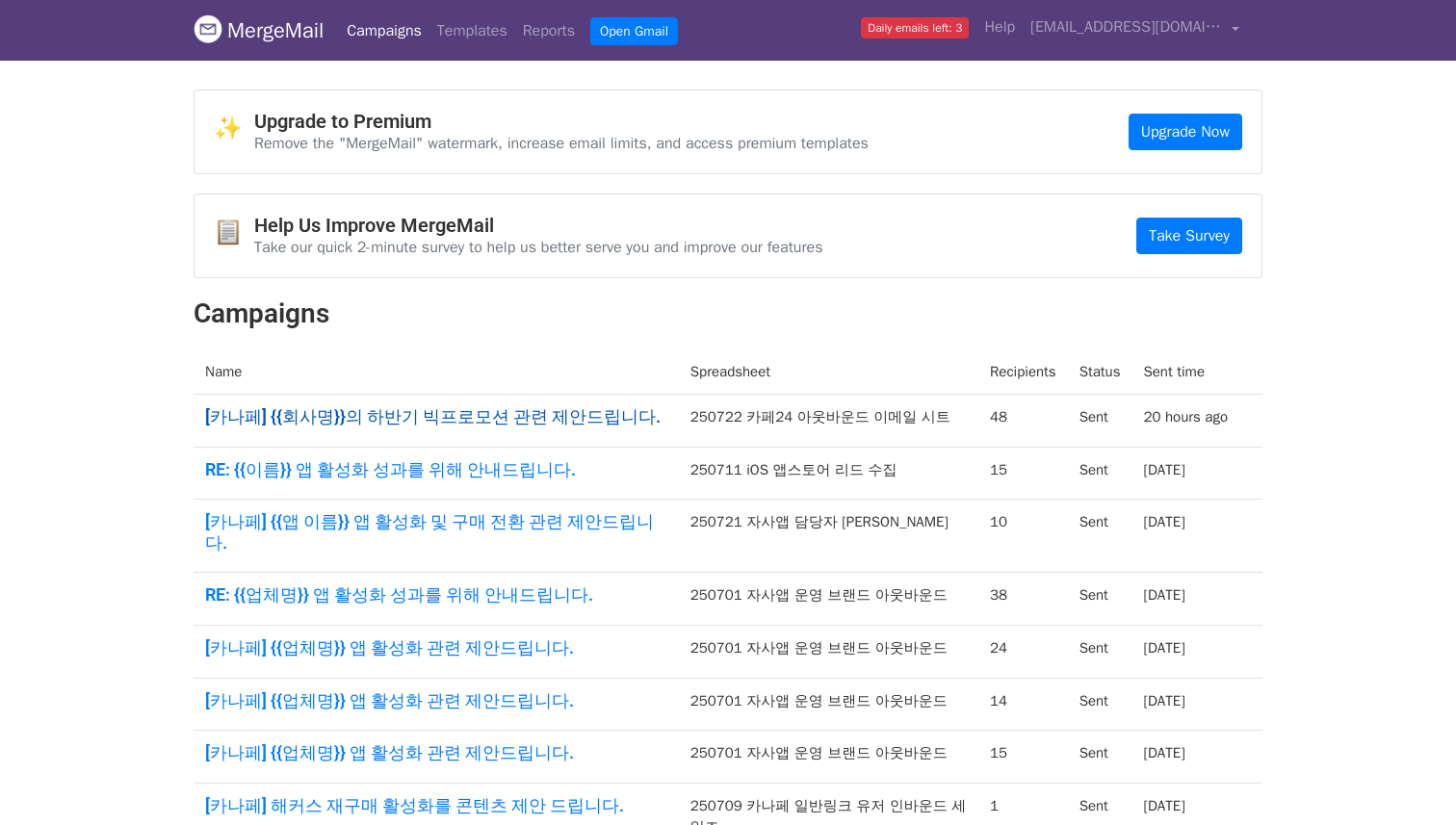 click on "[카나페] {{회사명}}의 하반기 빅프로모션 관련 제안드립니다." at bounding box center (436, 417) 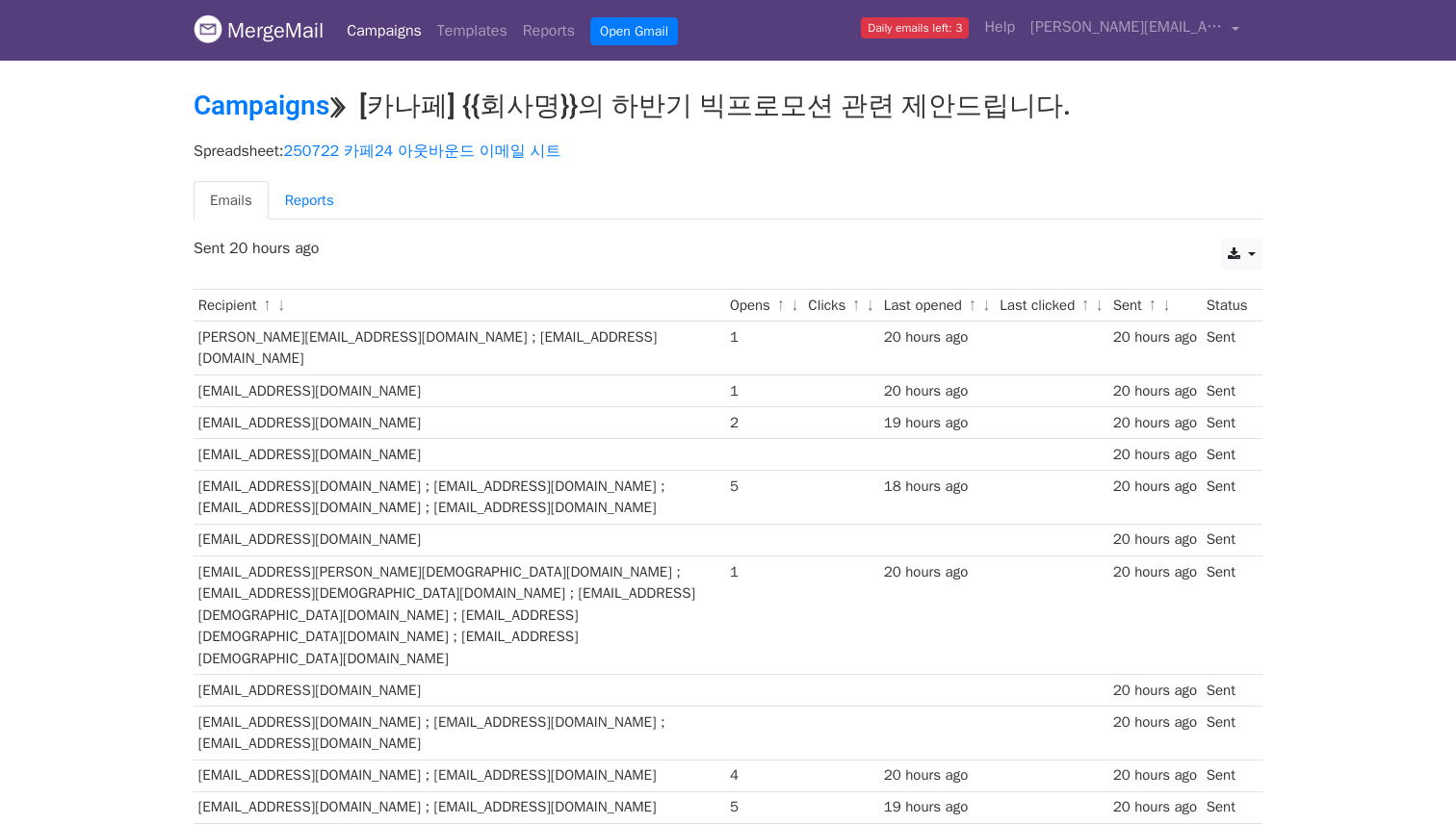 scroll, scrollTop: 0, scrollLeft: 0, axis: both 